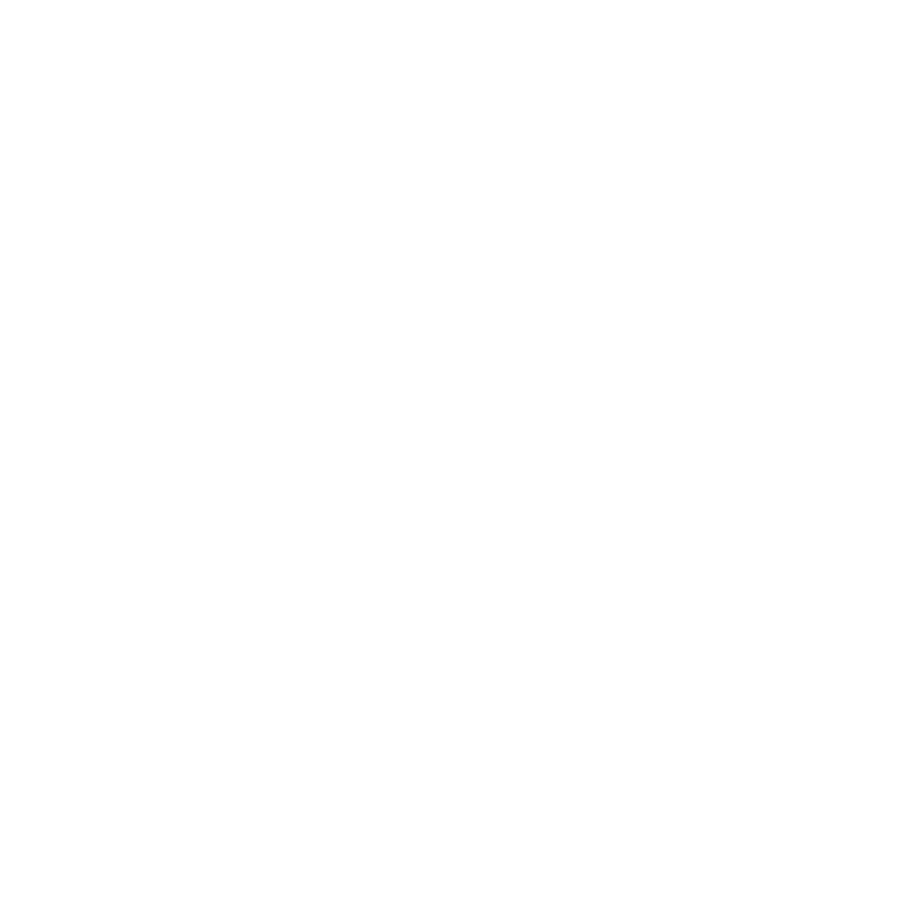 scroll, scrollTop: 0, scrollLeft: 0, axis: both 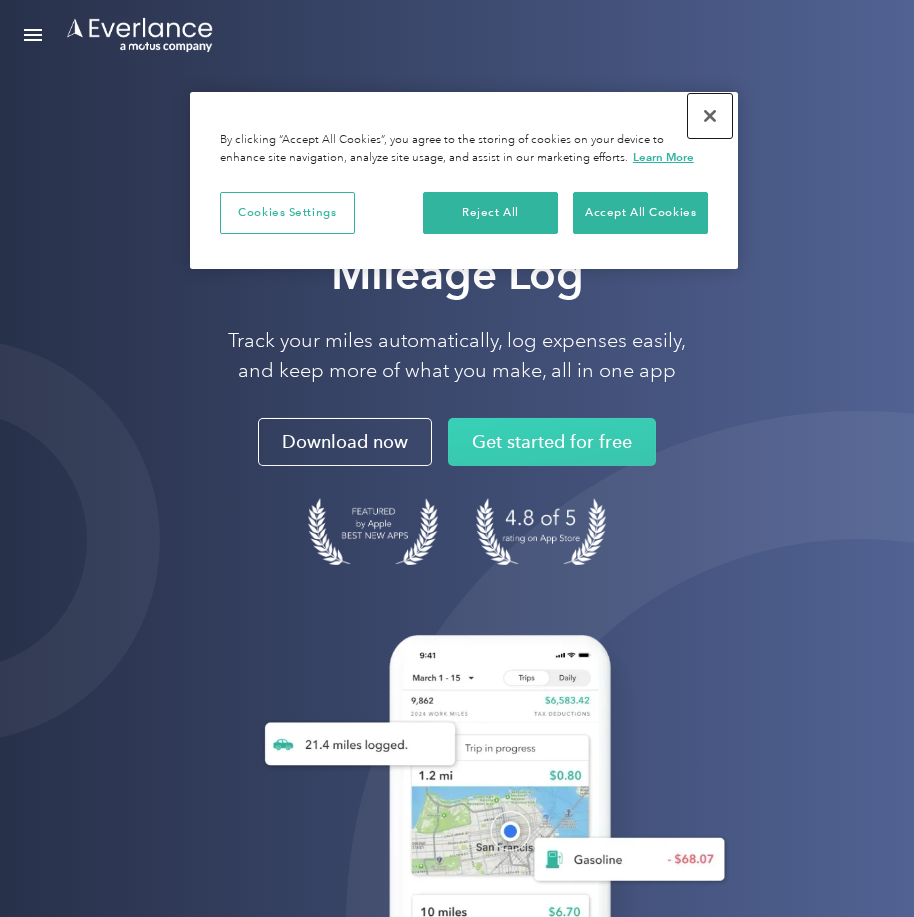 click at bounding box center [710, 116] 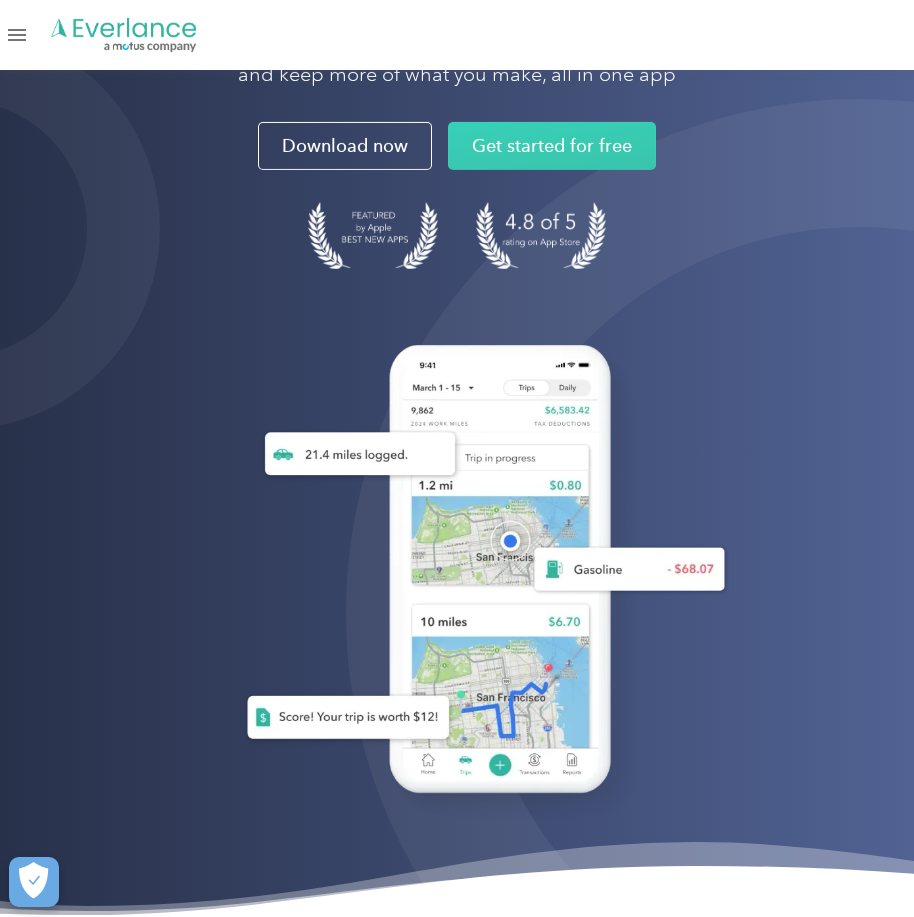 scroll, scrollTop: 0, scrollLeft: 0, axis: both 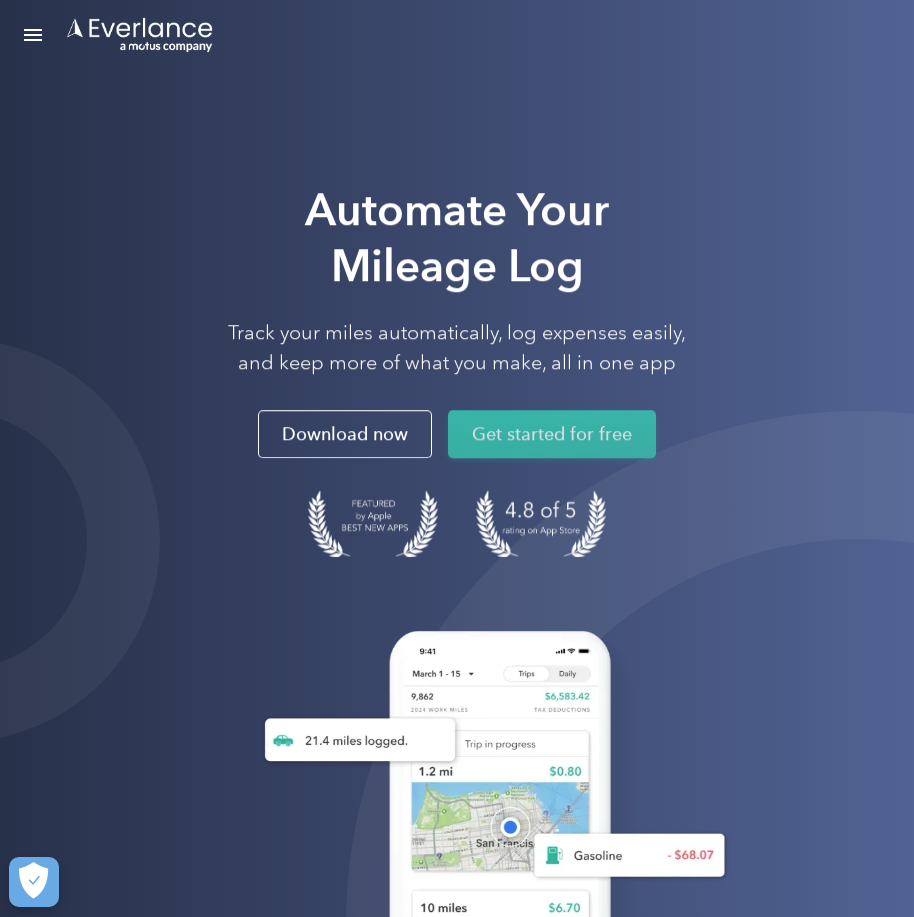click on "Get started for free" at bounding box center (552, 434) 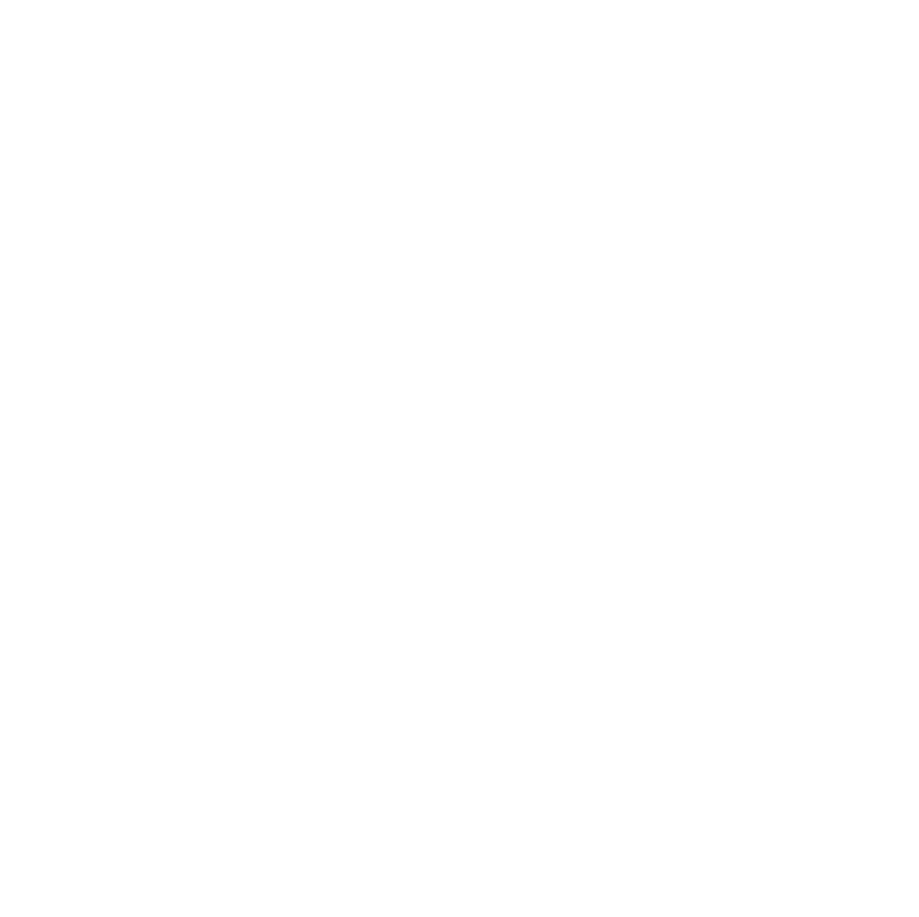 scroll, scrollTop: 0, scrollLeft: 0, axis: both 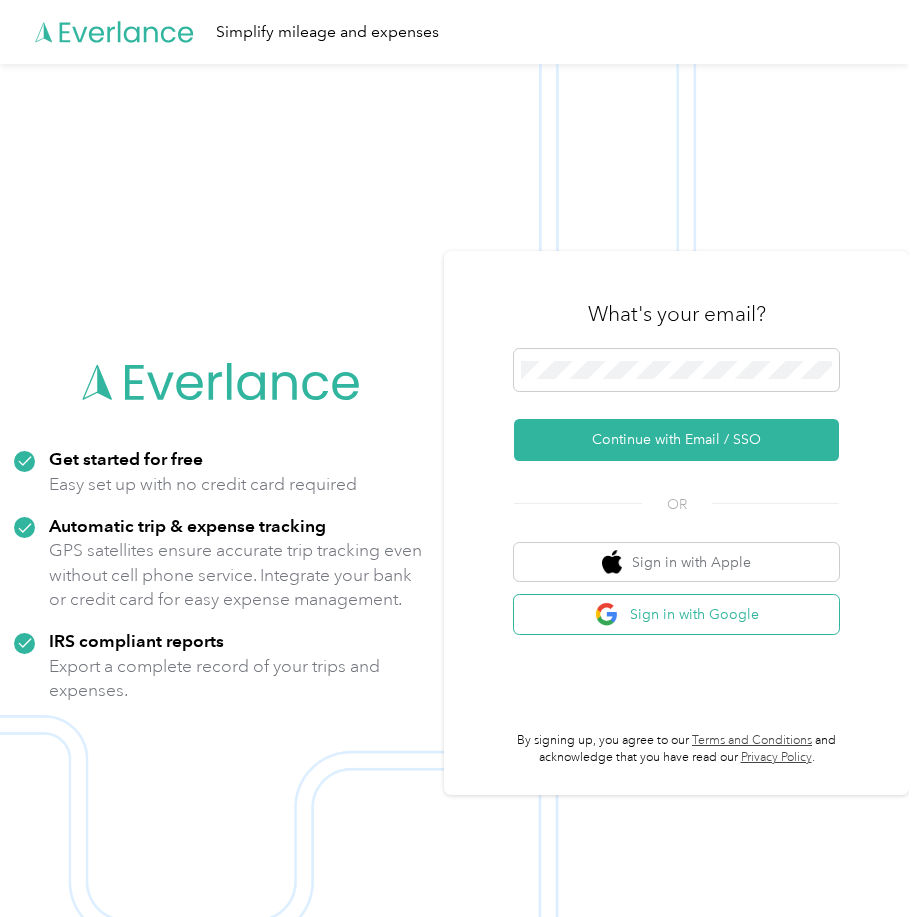 click on "Sign in with Google" at bounding box center [676, 614] 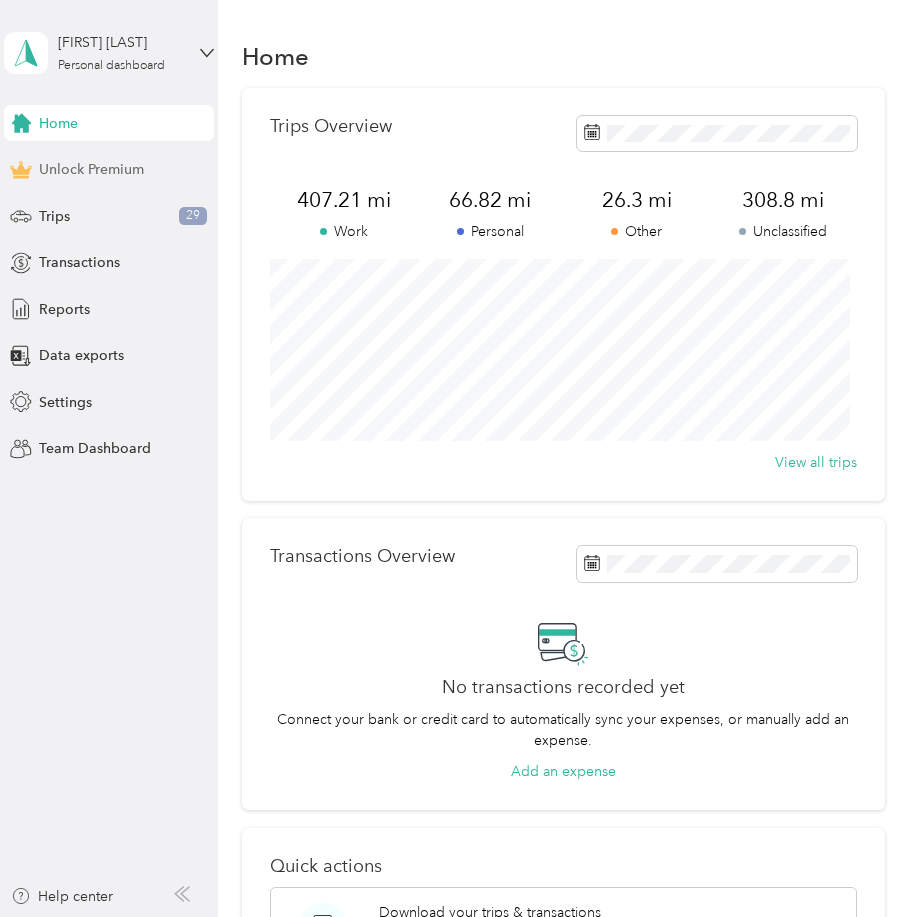click on "Unlock Premium" at bounding box center [91, 169] 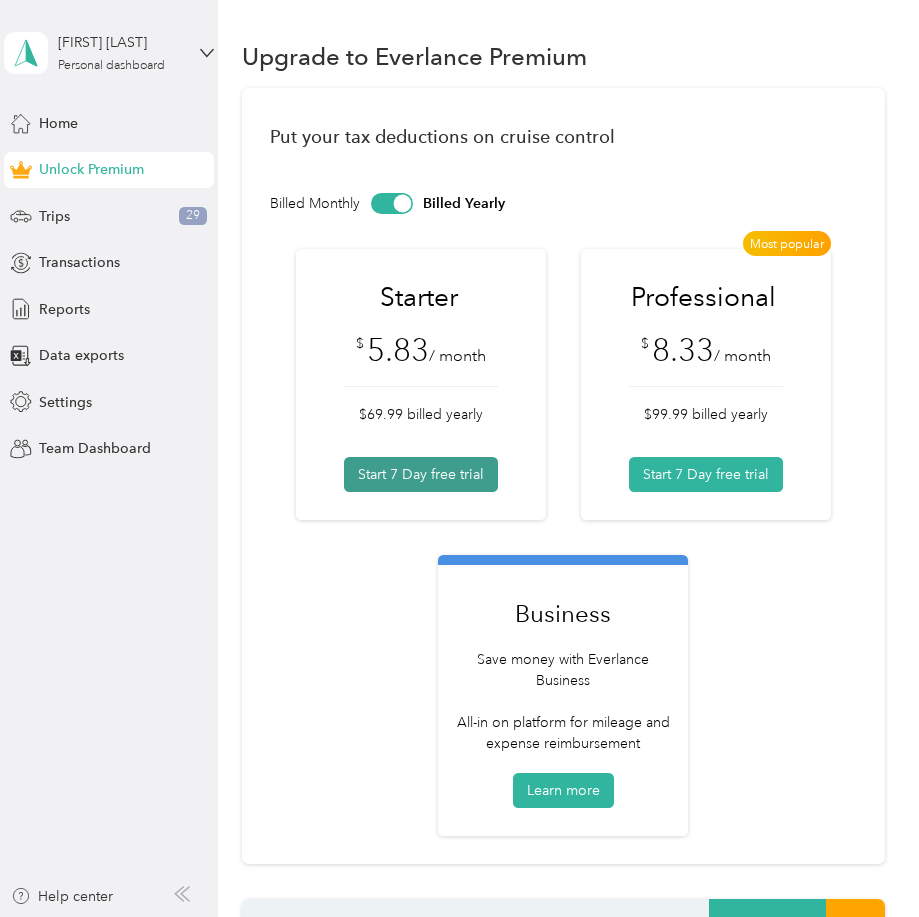 click on "Start 7 Day free trial" at bounding box center [421, 474] 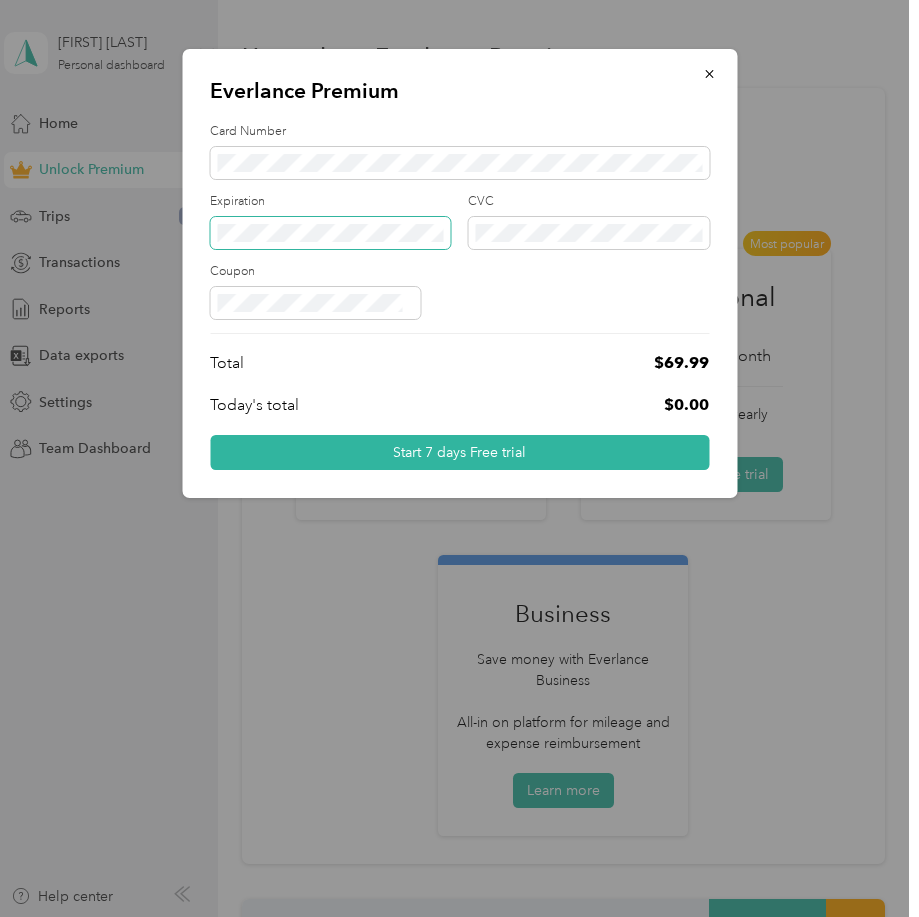 click at bounding box center (330, 233) 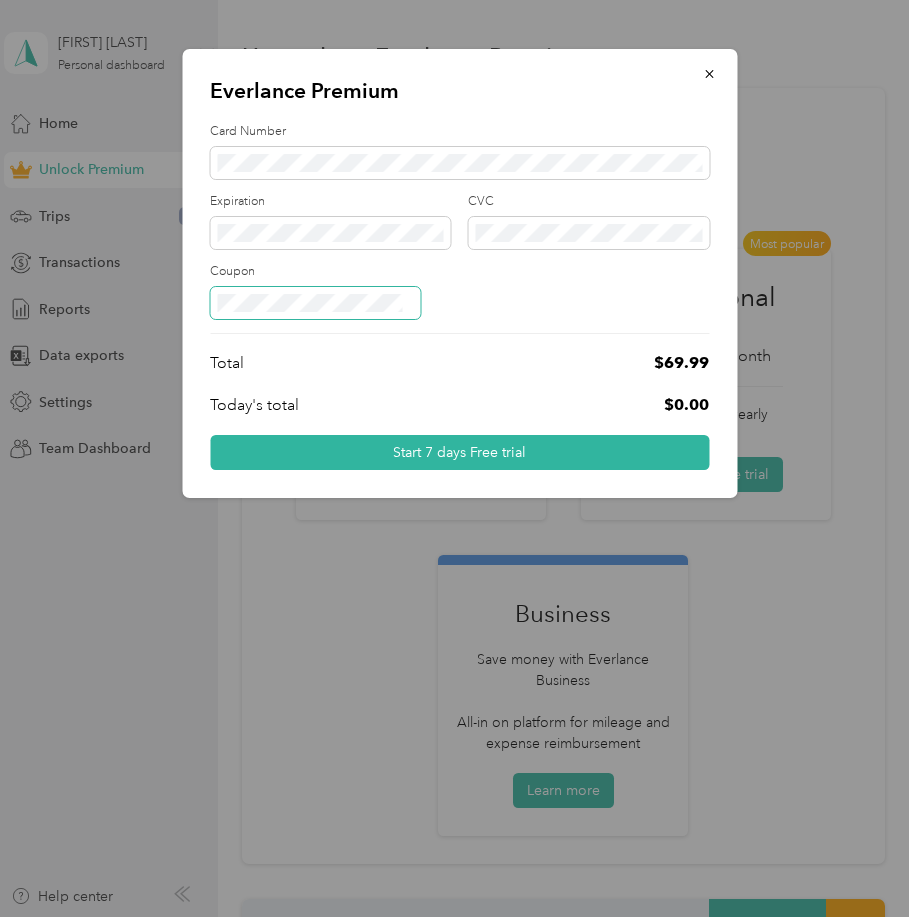 click at bounding box center (315, 303) 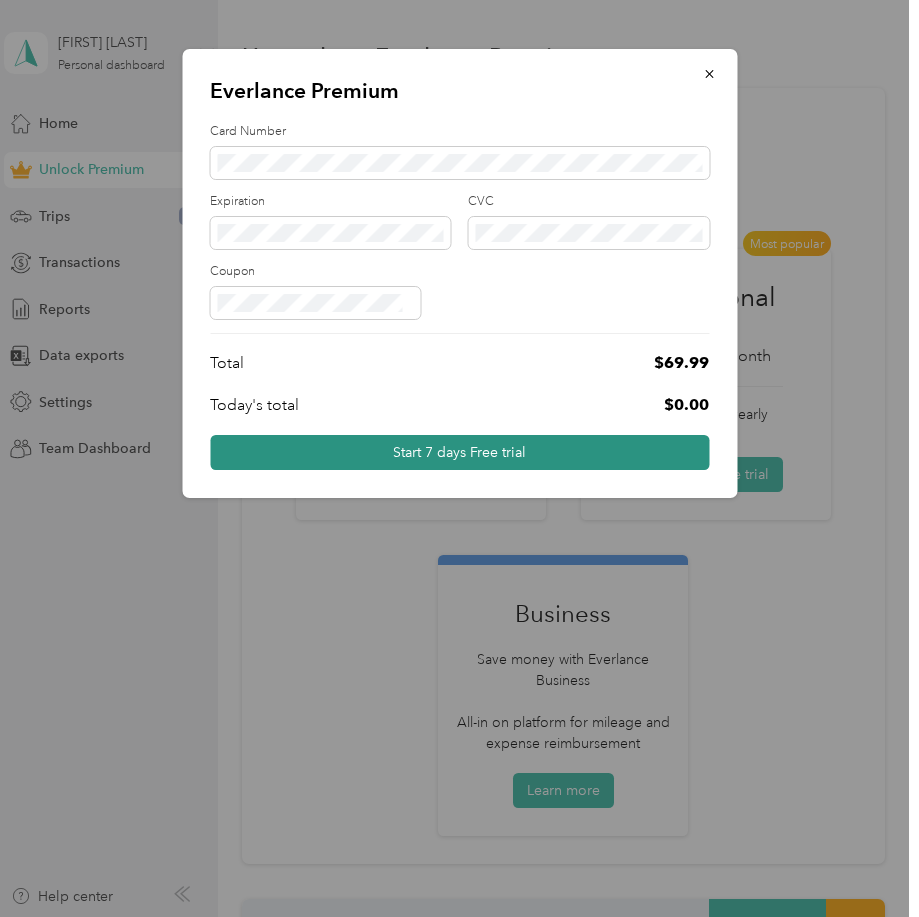 click on "Start 7 days Free trial" at bounding box center (459, 452) 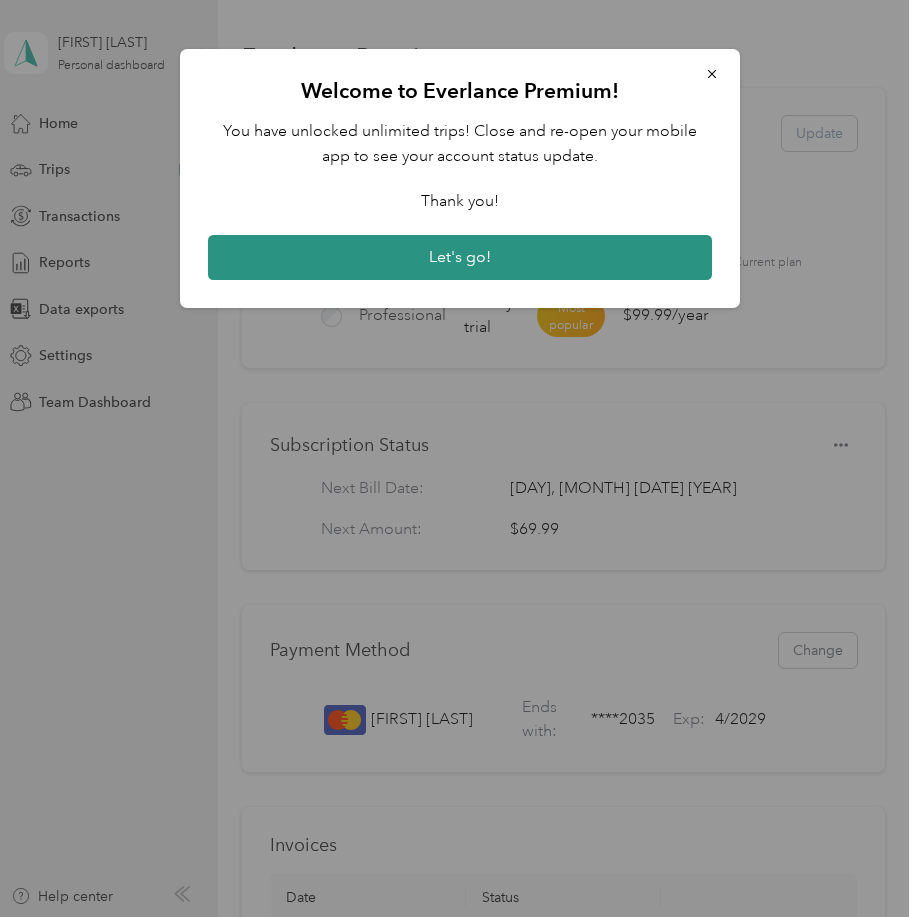 click on "Let's go!" at bounding box center [460, 258] 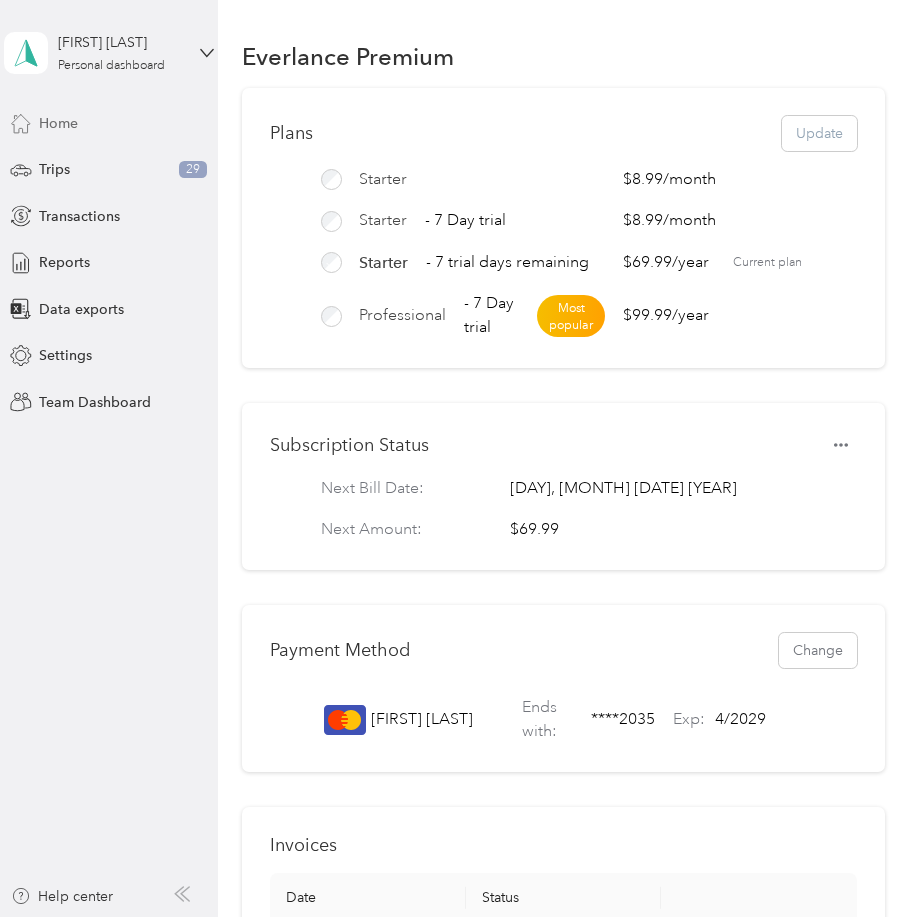 click on "Home" at bounding box center (109, 123) 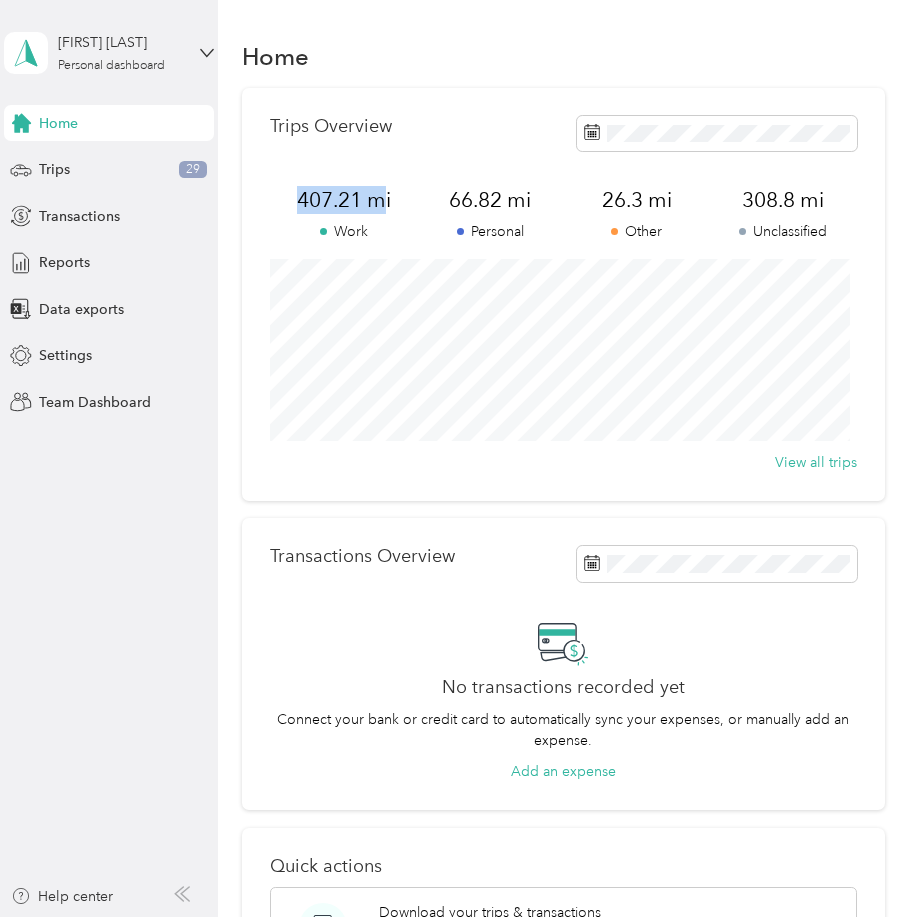 drag, startPoint x: 278, startPoint y: 198, endPoint x: 388, endPoint y: 202, distance: 110.0727 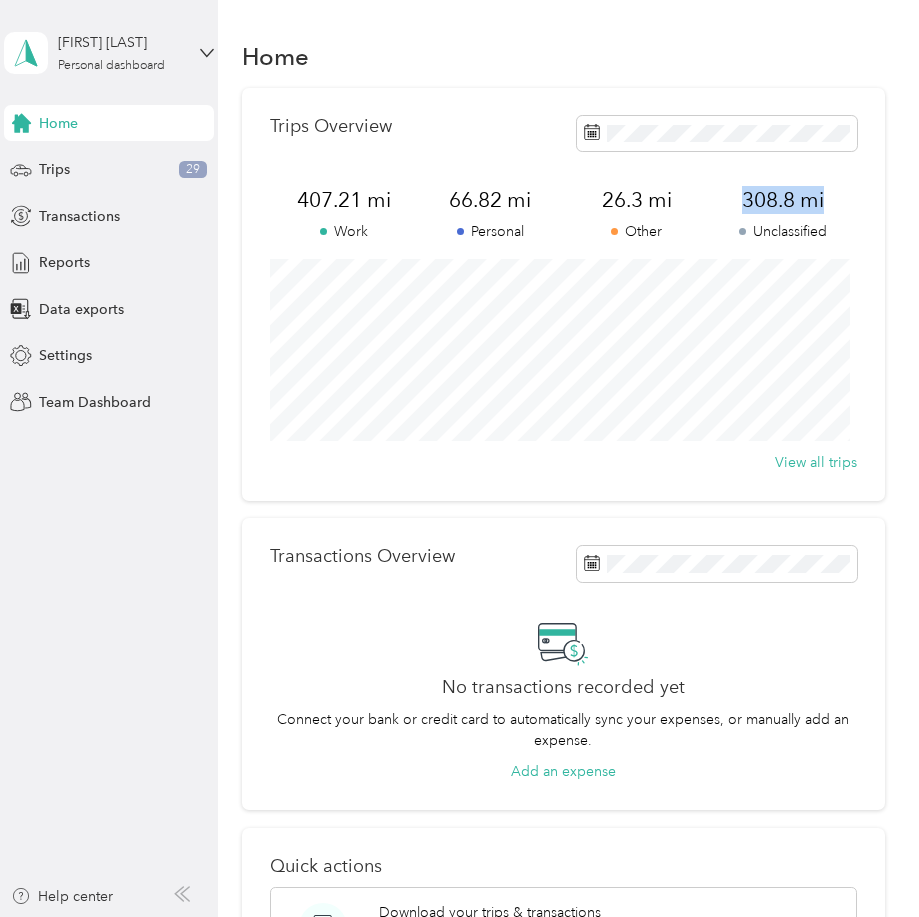 drag, startPoint x: 738, startPoint y: 200, endPoint x: 844, endPoint y: 211, distance: 106.56923 